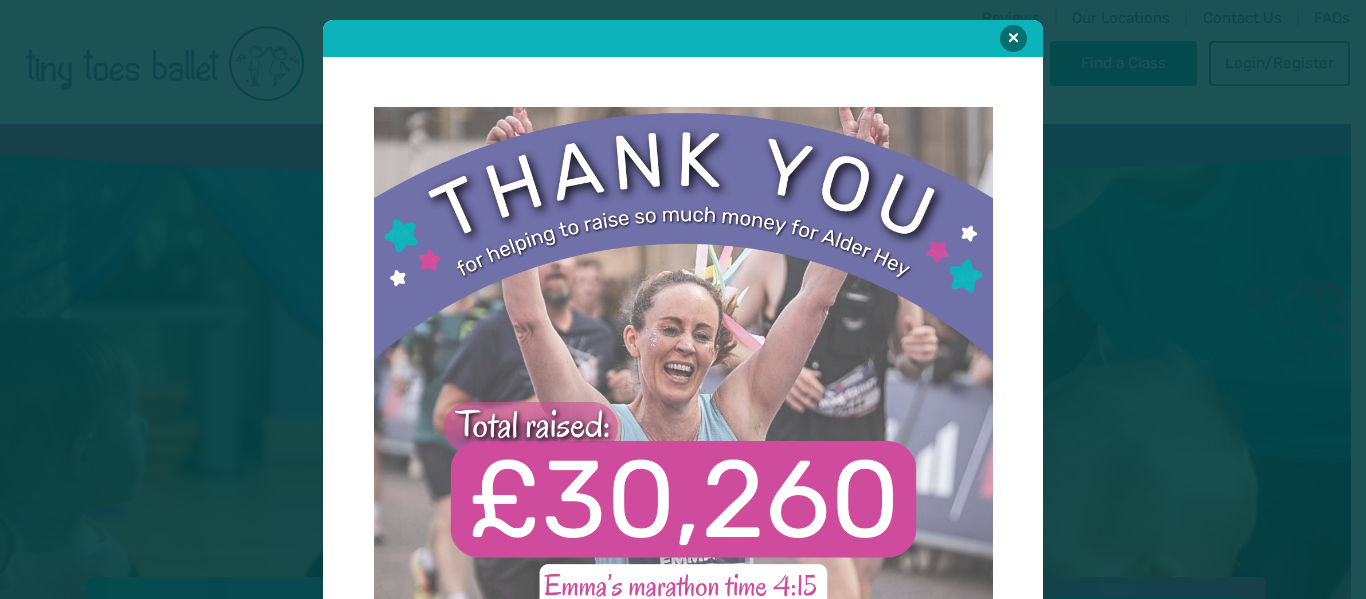 scroll, scrollTop: 0, scrollLeft: 0, axis: both 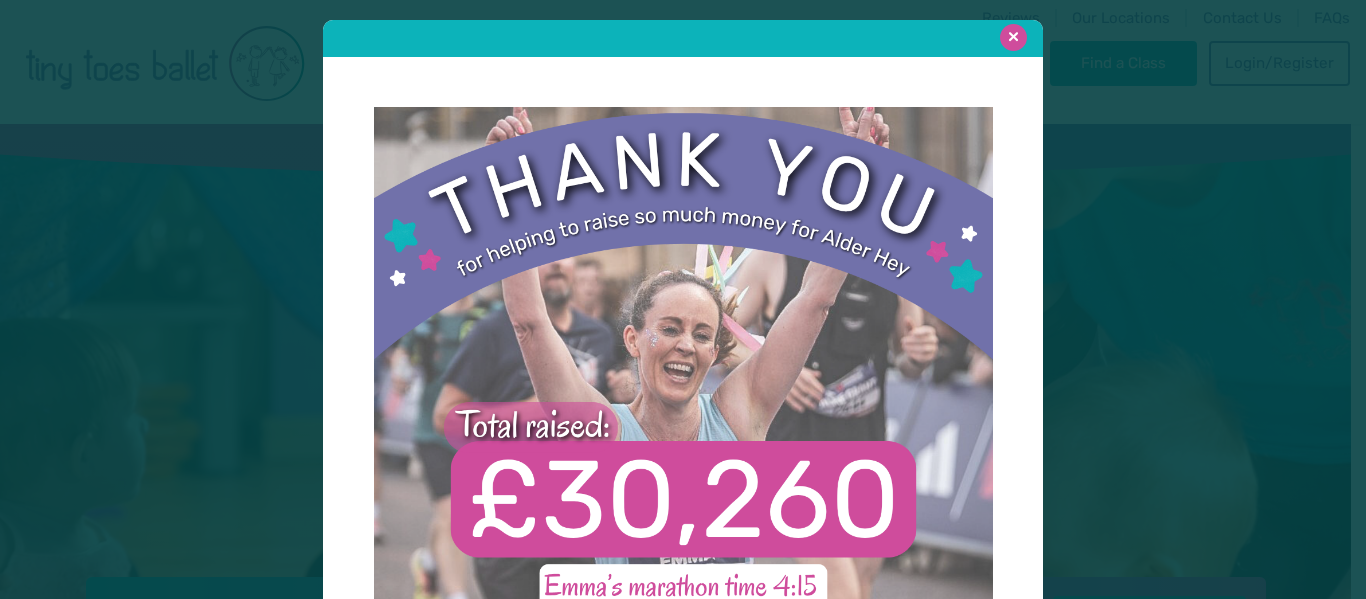 click at bounding box center [1013, 37] 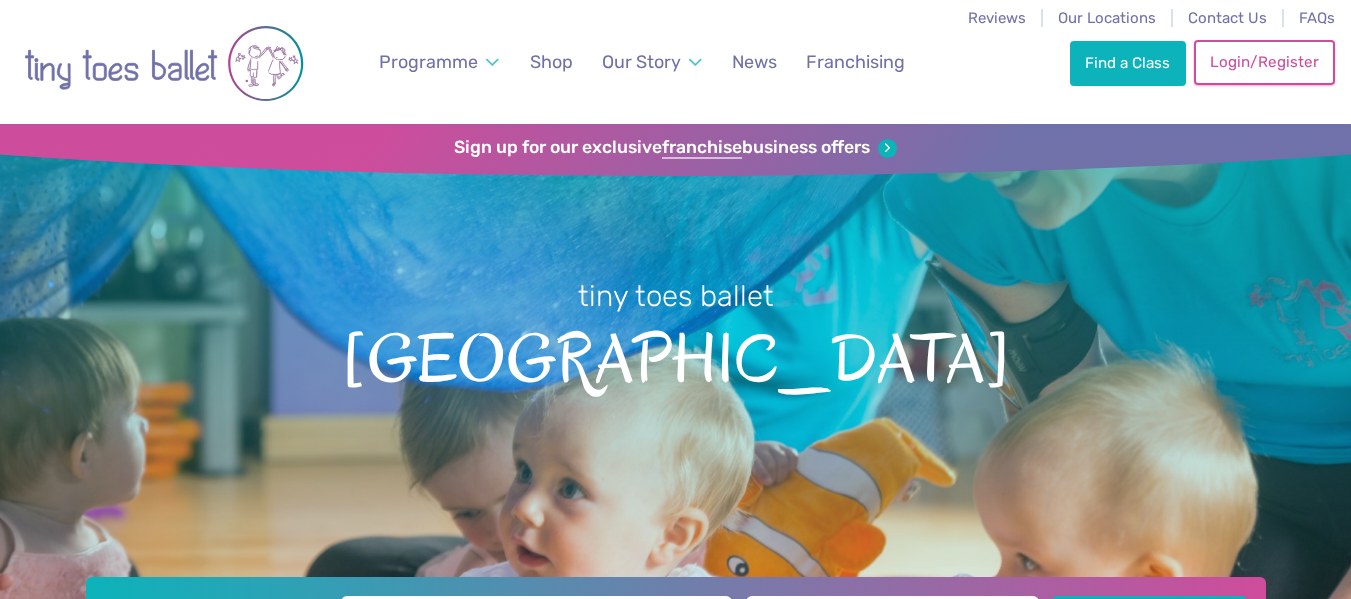 click on "Login/Register" at bounding box center (1264, 62) 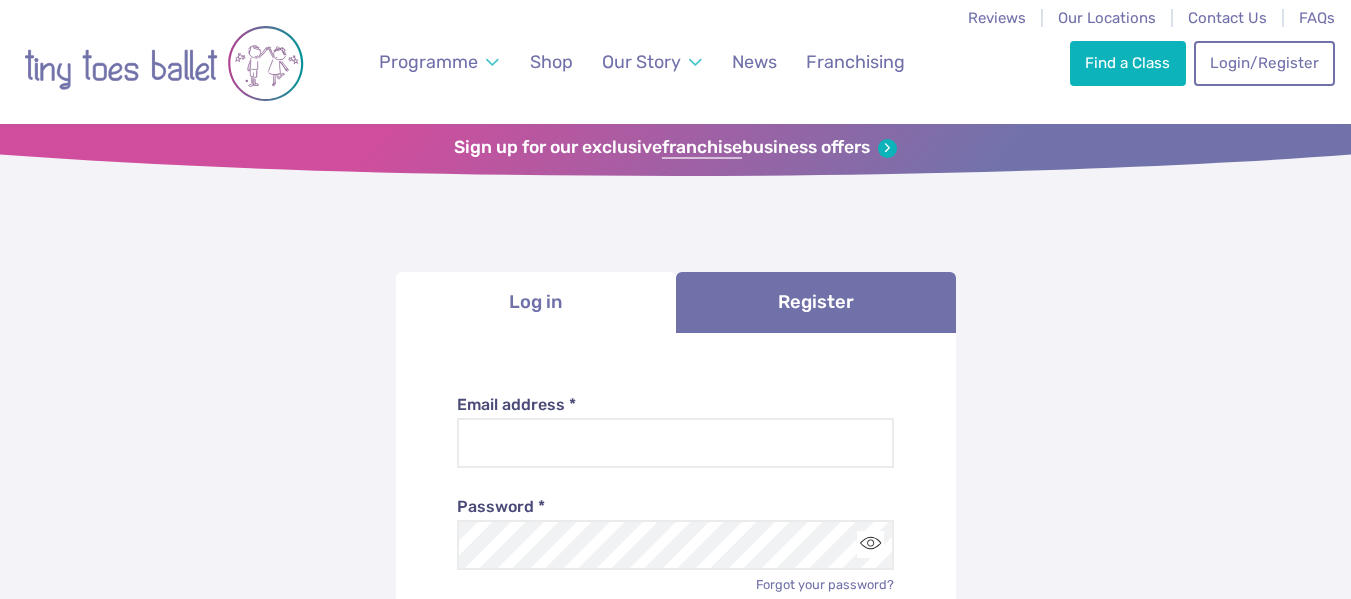 scroll, scrollTop: 0, scrollLeft: 0, axis: both 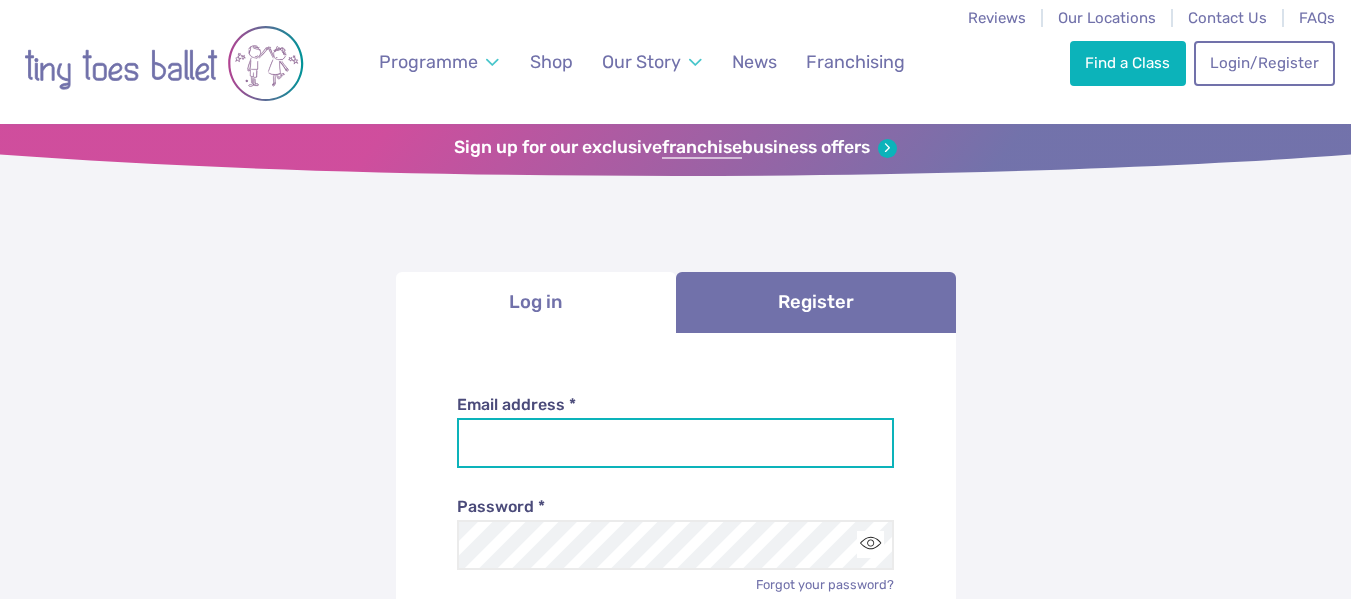 click on "Email address *" at bounding box center (675, 443) 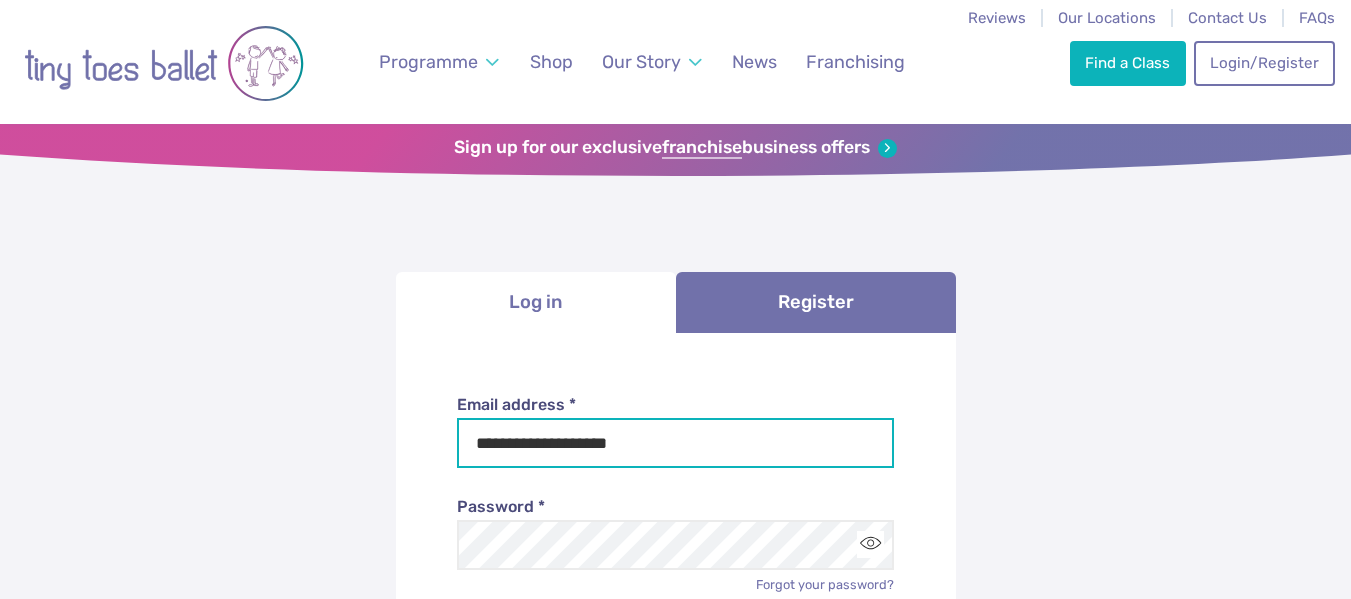 type on "**********" 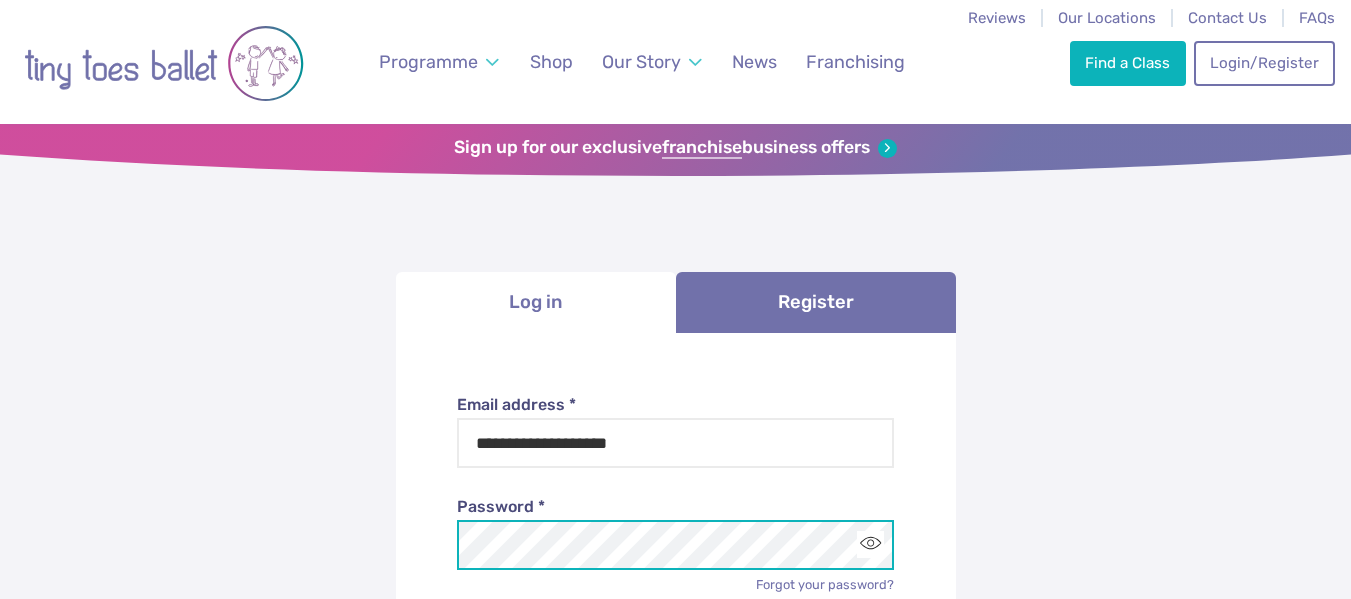 click on "Log in" at bounding box center (675, 701) 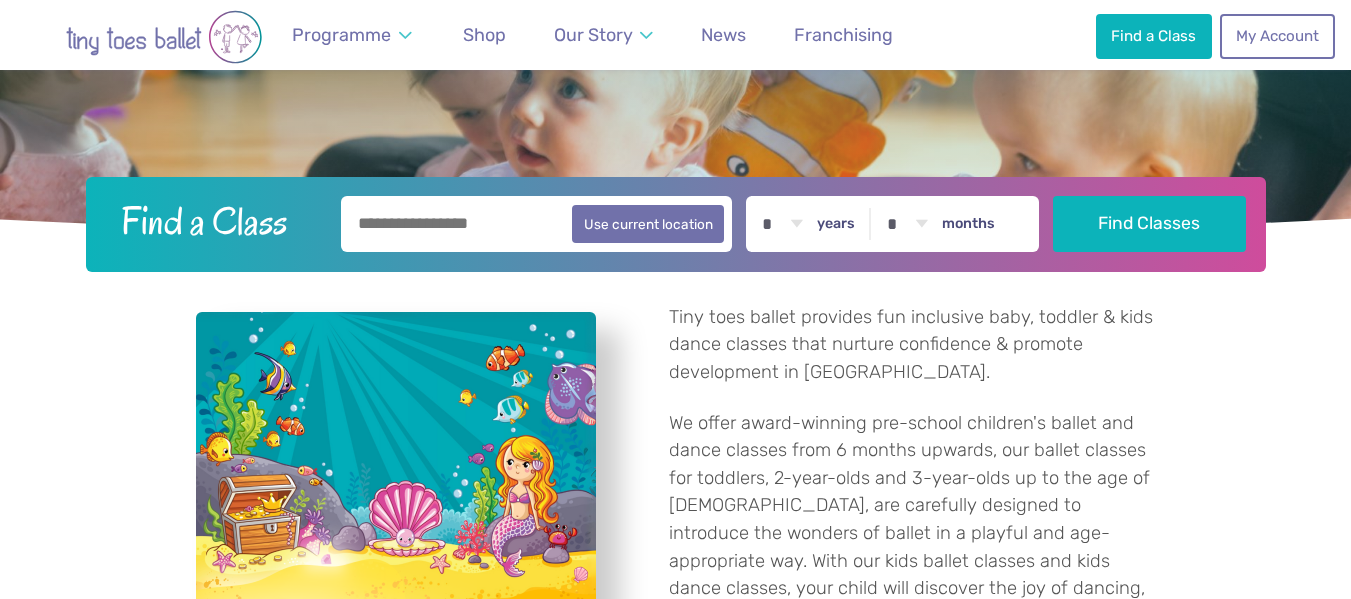 scroll, scrollTop: 900, scrollLeft: 0, axis: vertical 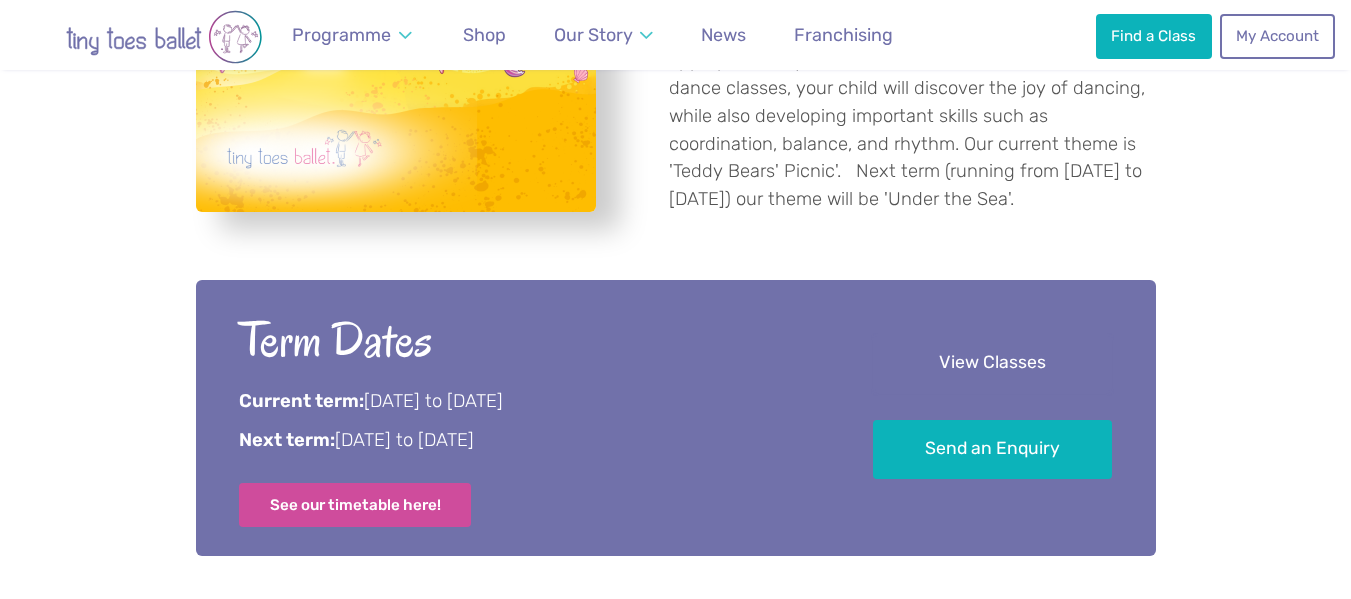 click on "View Classes" at bounding box center [992, 363] 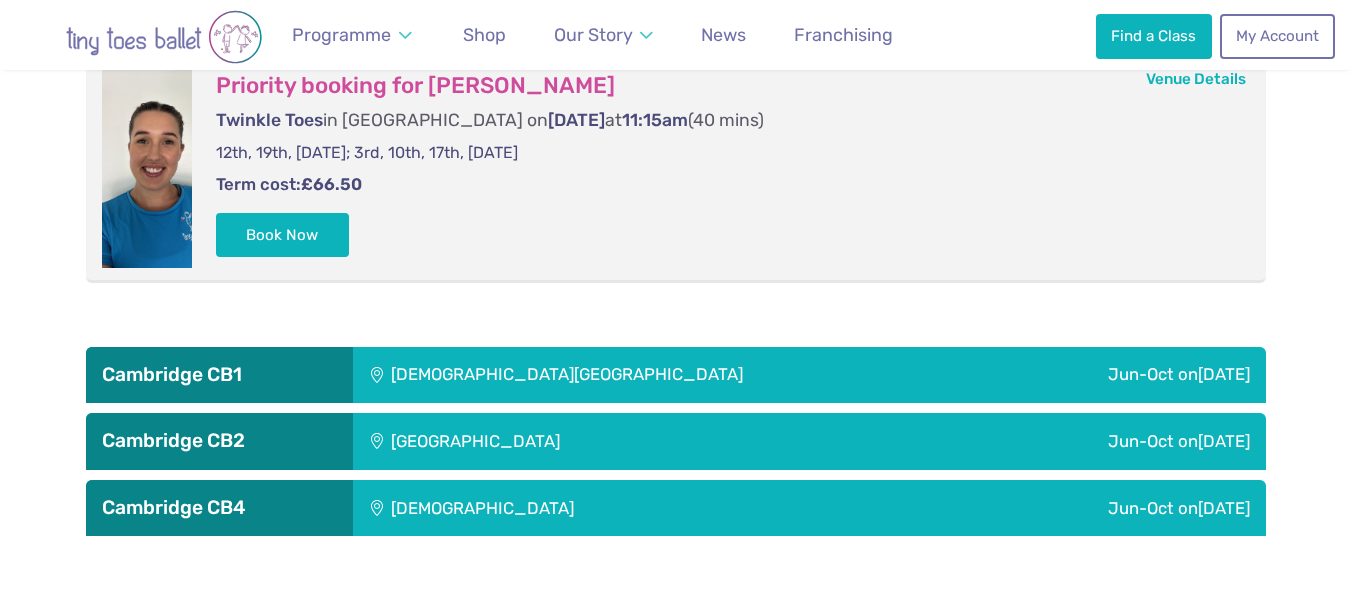 click on "St Matthew's Church" at bounding box center [672, 375] 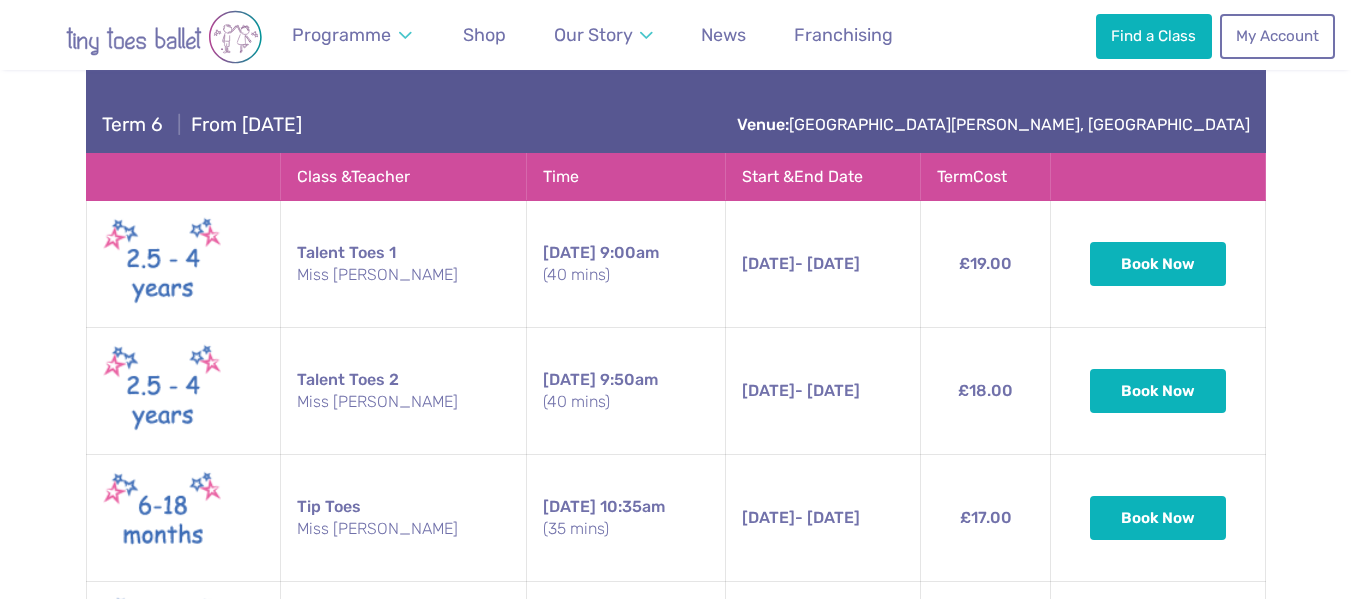 scroll, scrollTop: 3465, scrollLeft: 0, axis: vertical 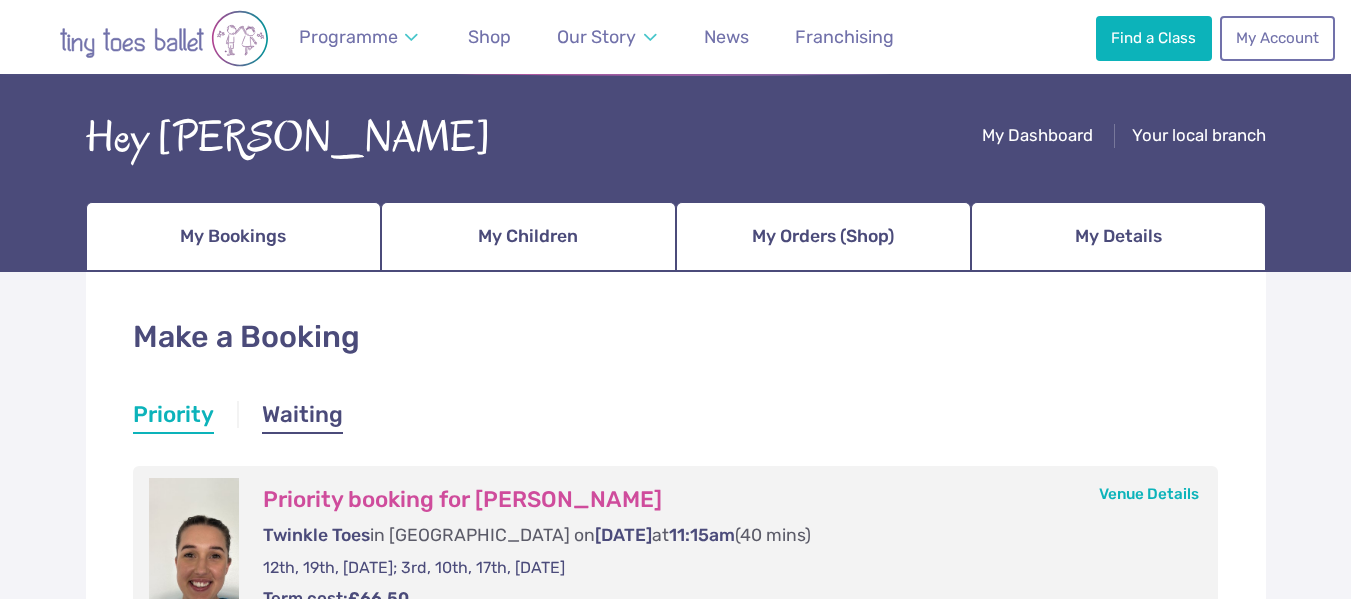 click on "Waiting" at bounding box center [302, 417] 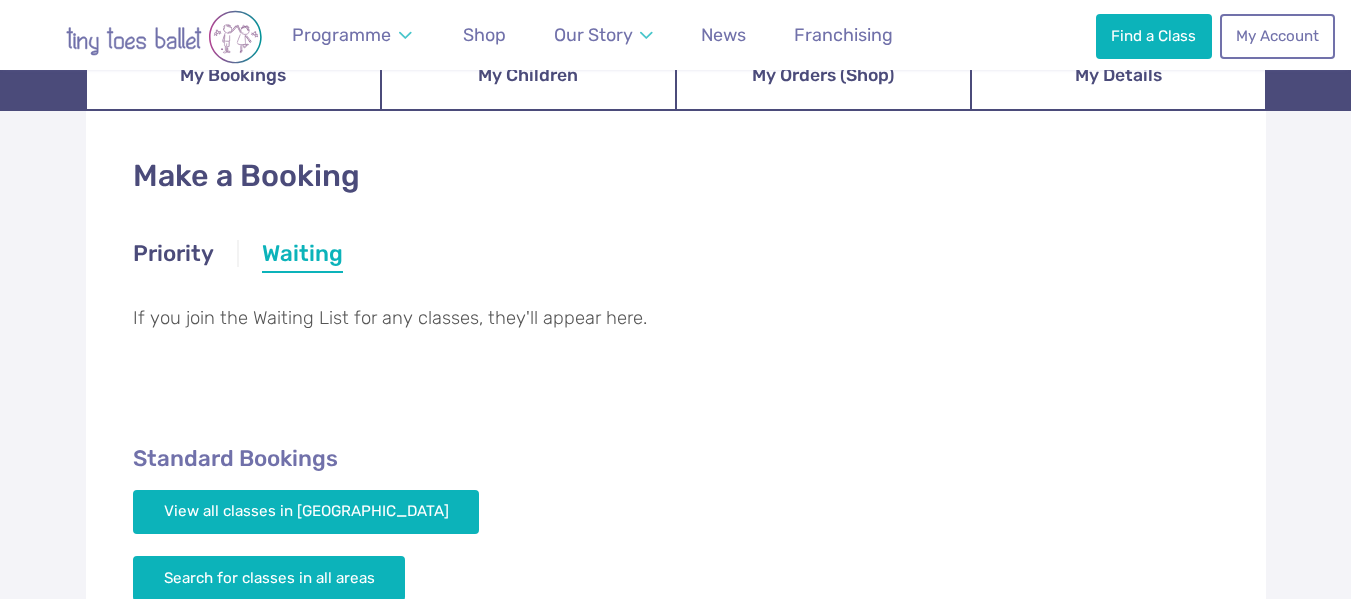 scroll, scrollTop: 300, scrollLeft: 0, axis: vertical 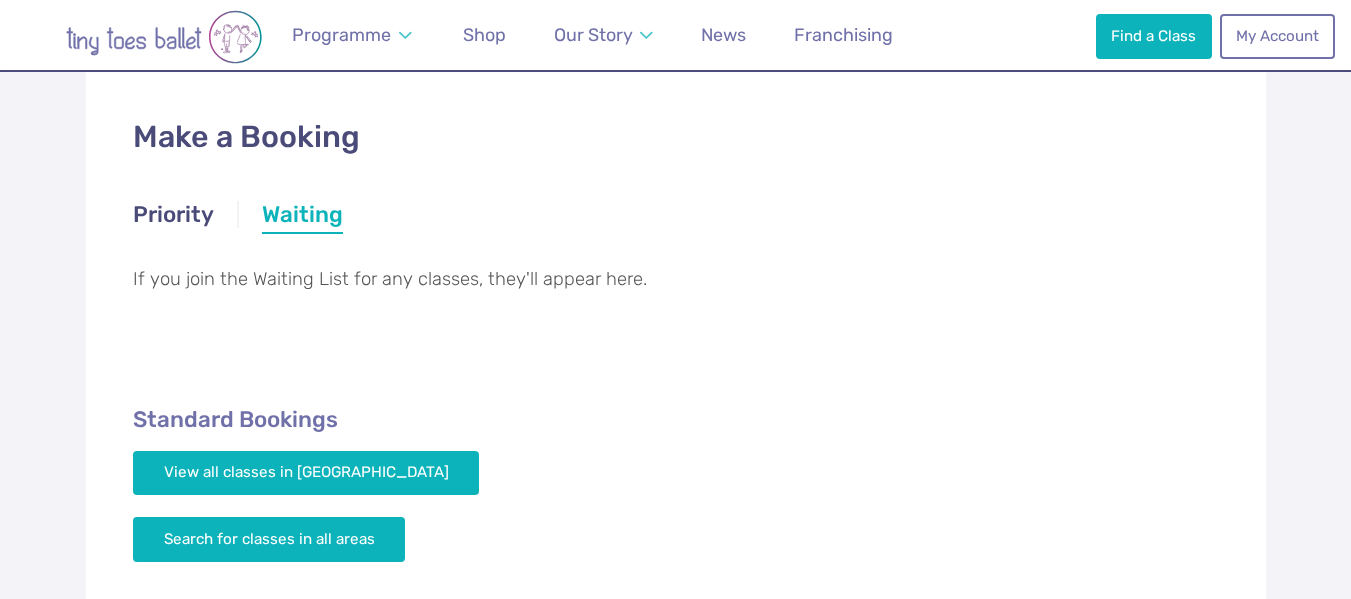 click on "Priority" at bounding box center [173, 217] 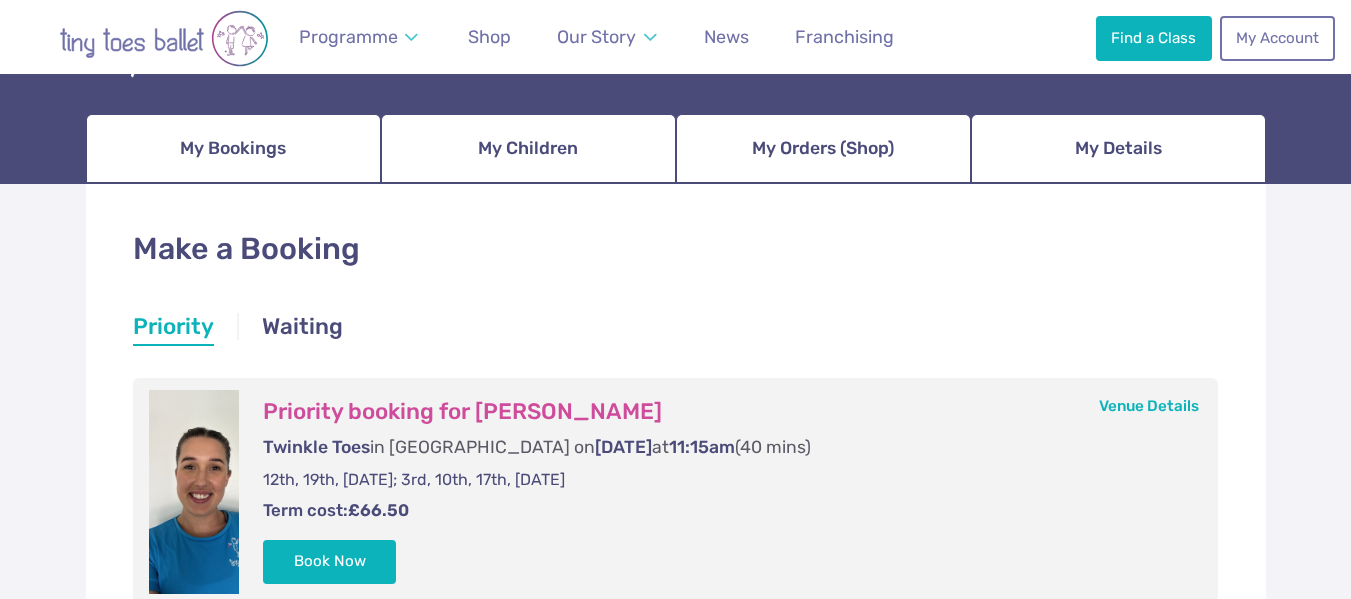 scroll, scrollTop: 300, scrollLeft: 0, axis: vertical 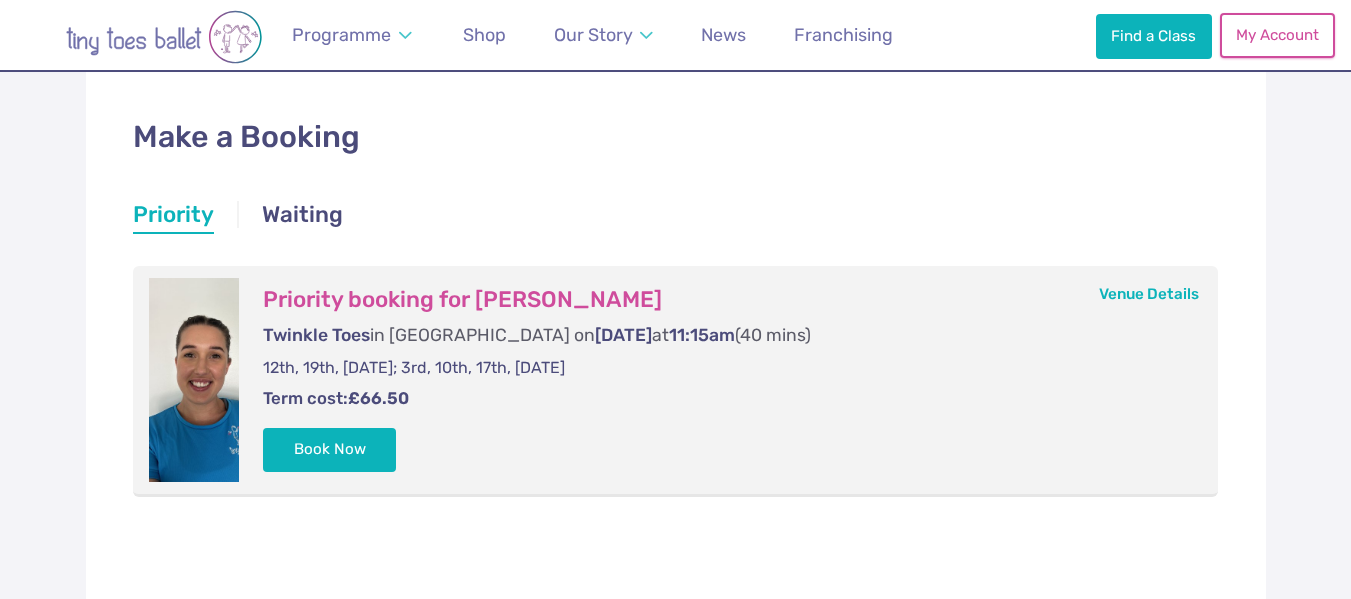 click on "My Account" at bounding box center [1277, 35] 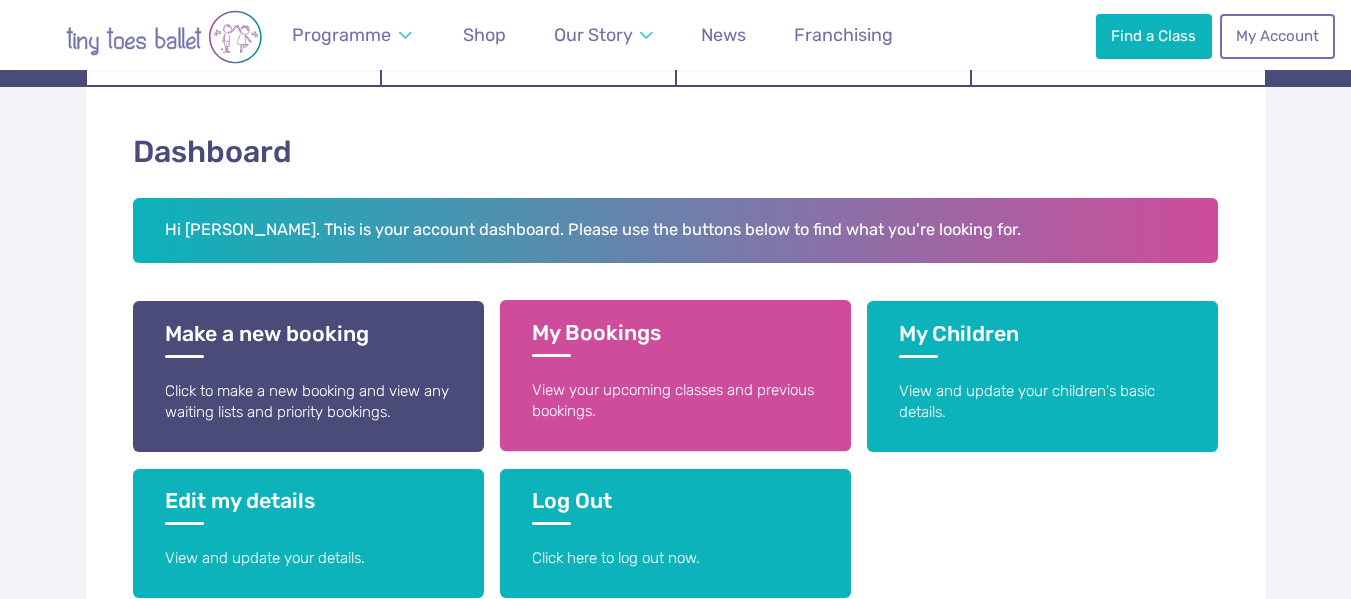 scroll, scrollTop: 300, scrollLeft: 0, axis: vertical 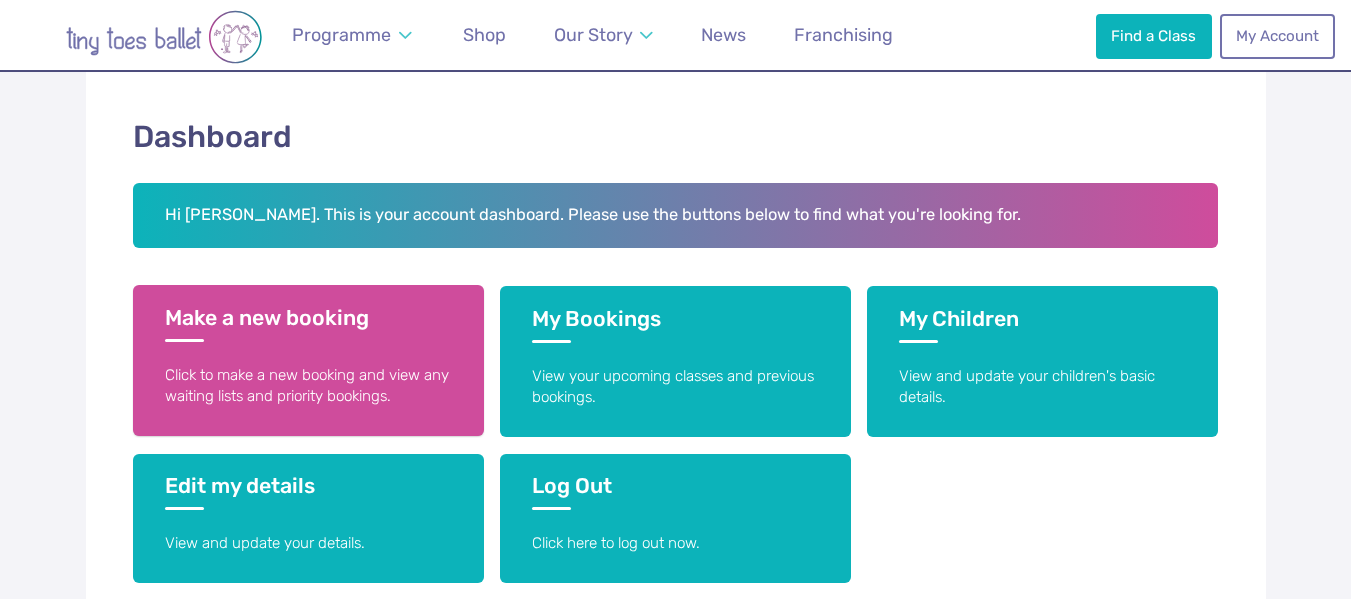 click on "Click to make a new booking and view any waiting lists and priority bookings." at bounding box center (308, 386) 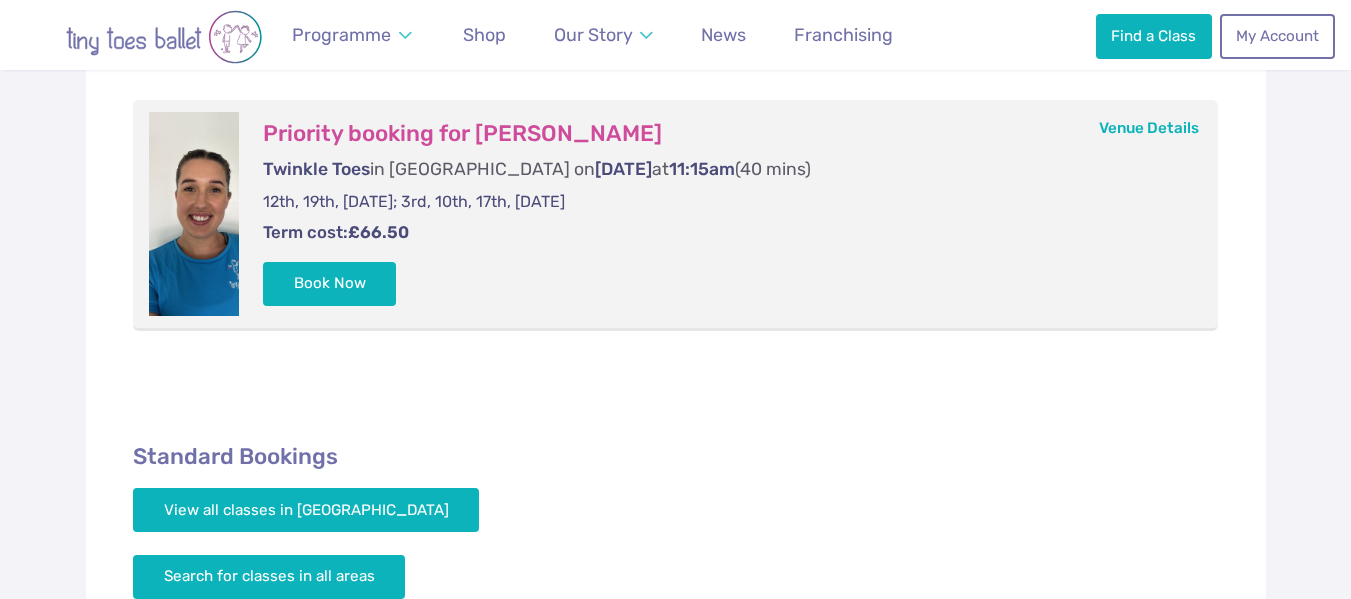 scroll, scrollTop: 500, scrollLeft: 0, axis: vertical 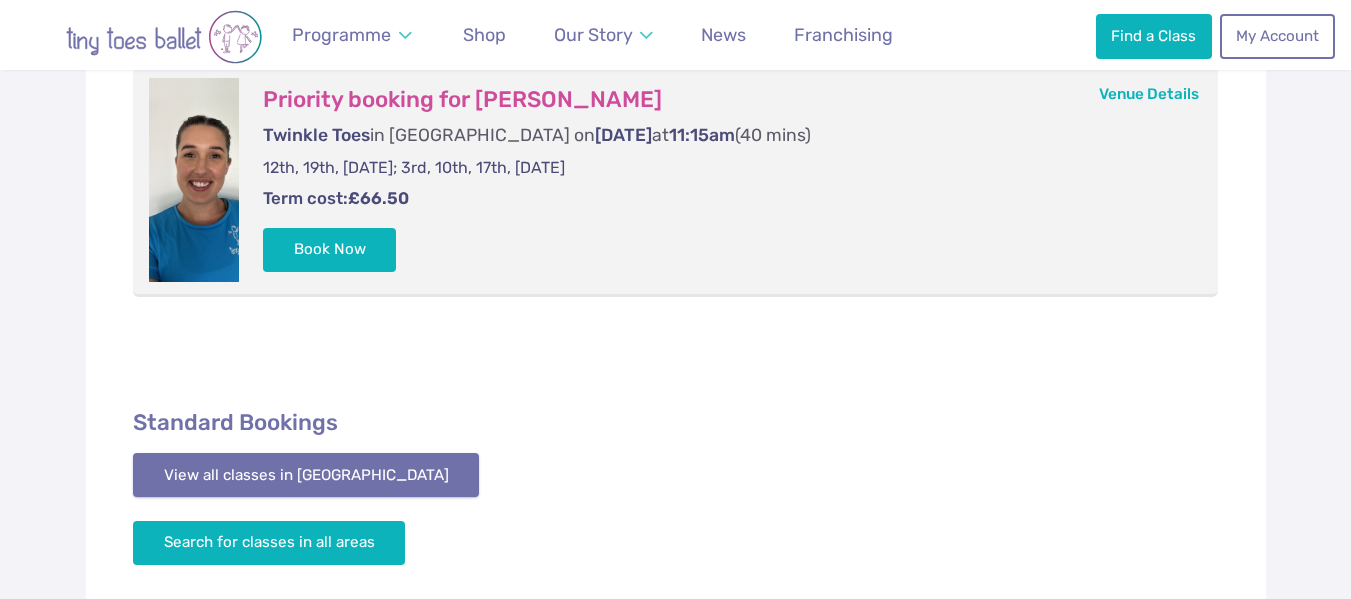 click on "View all classes in [GEOGRAPHIC_DATA]" at bounding box center [306, 475] 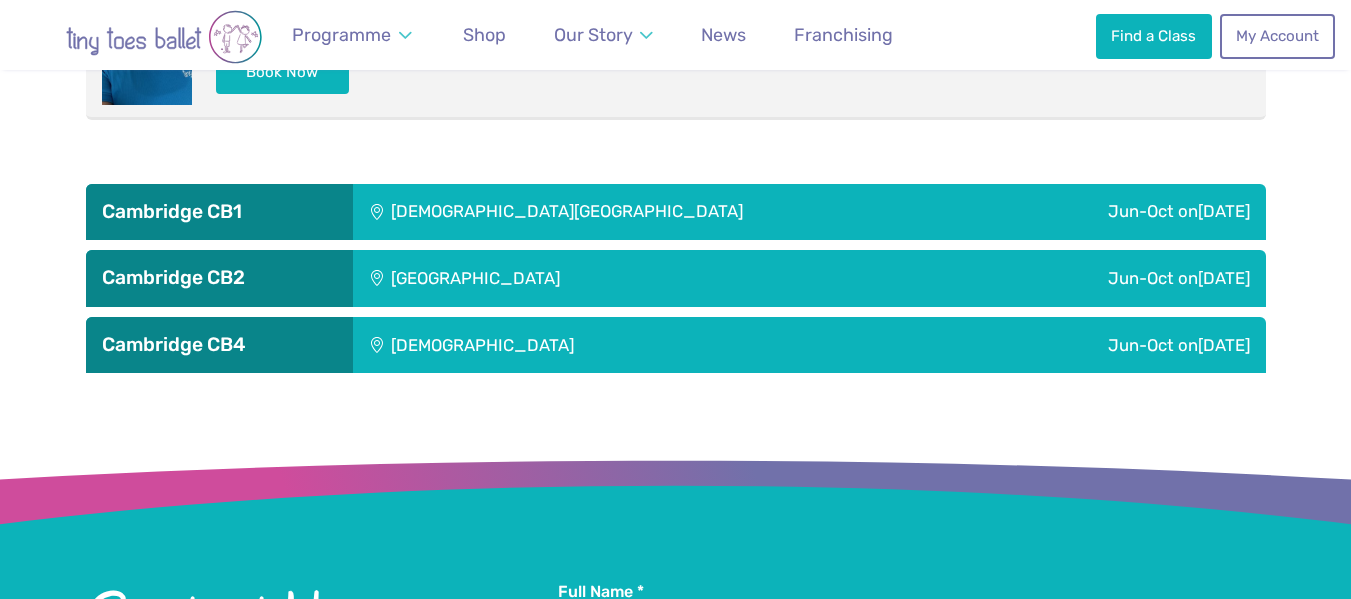 scroll, scrollTop: 3565, scrollLeft: 0, axis: vertical 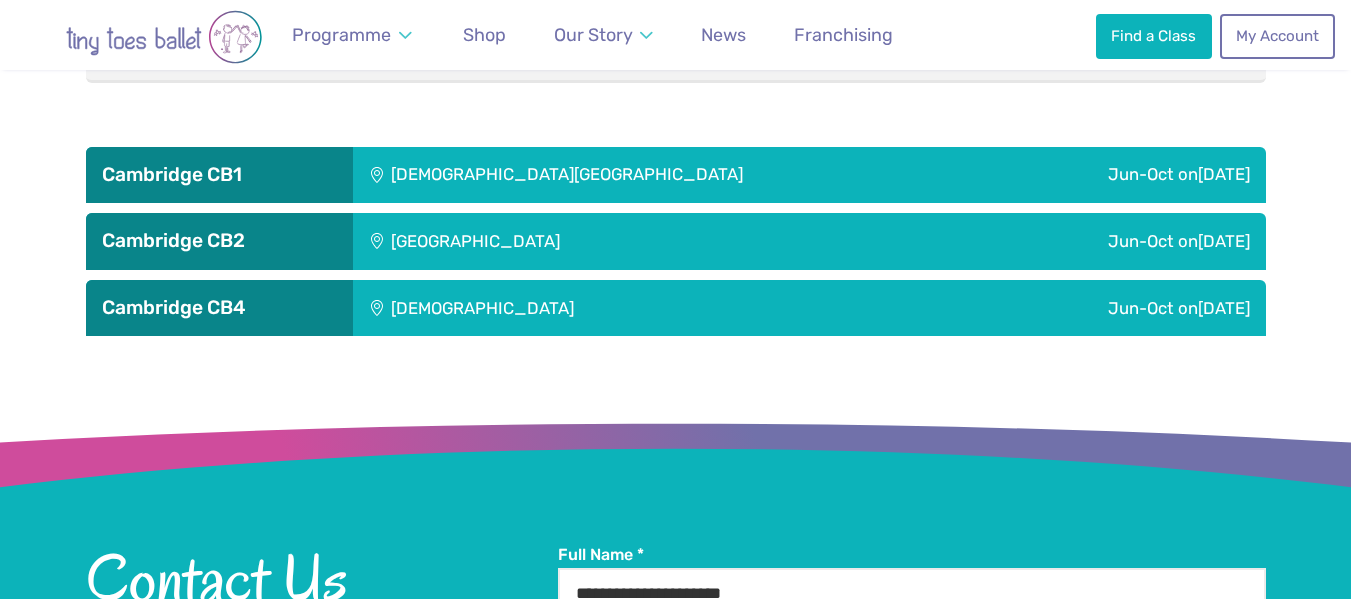 click on "St Matthew's Church" at bounding box center [672, 175] 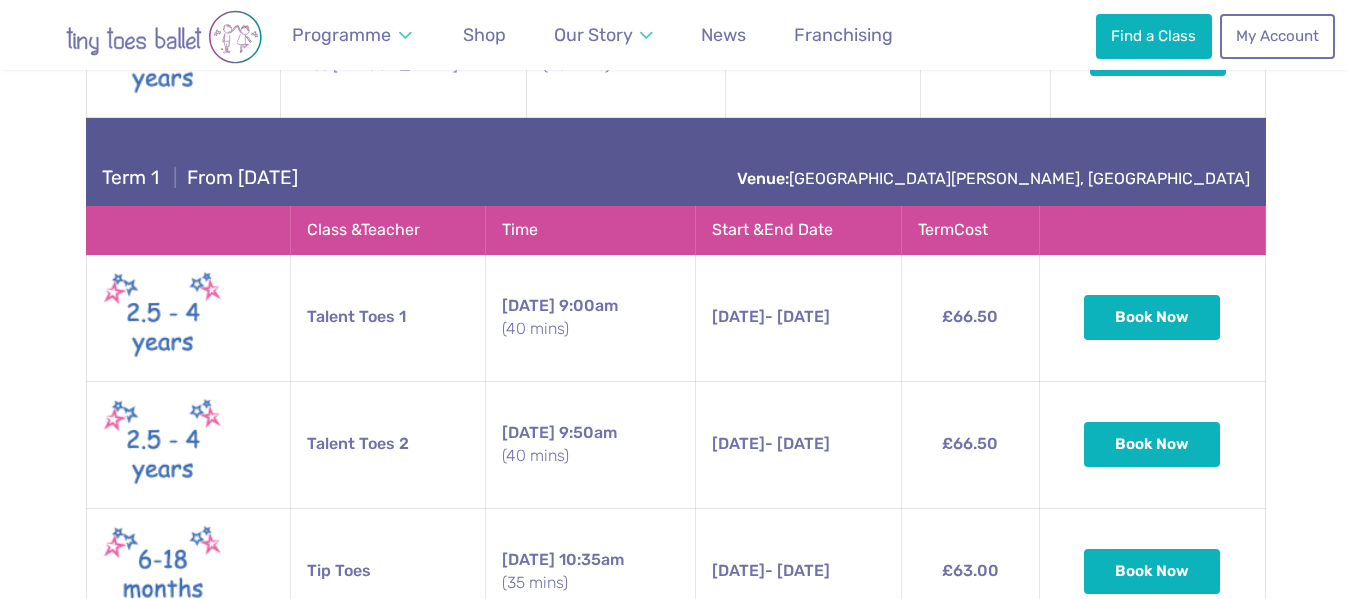 scroll, scrollTop: 4465, scrollLeft: 0, axis: vertical 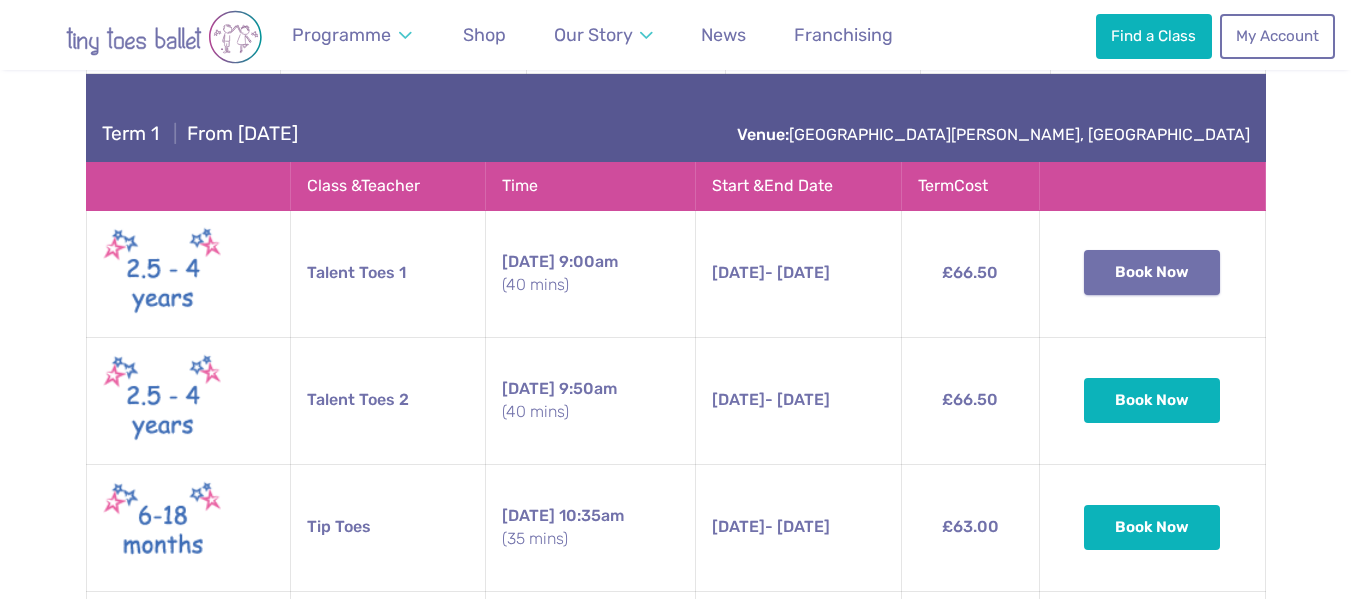 click on "Book Now" at bounding box center [1152, 272] 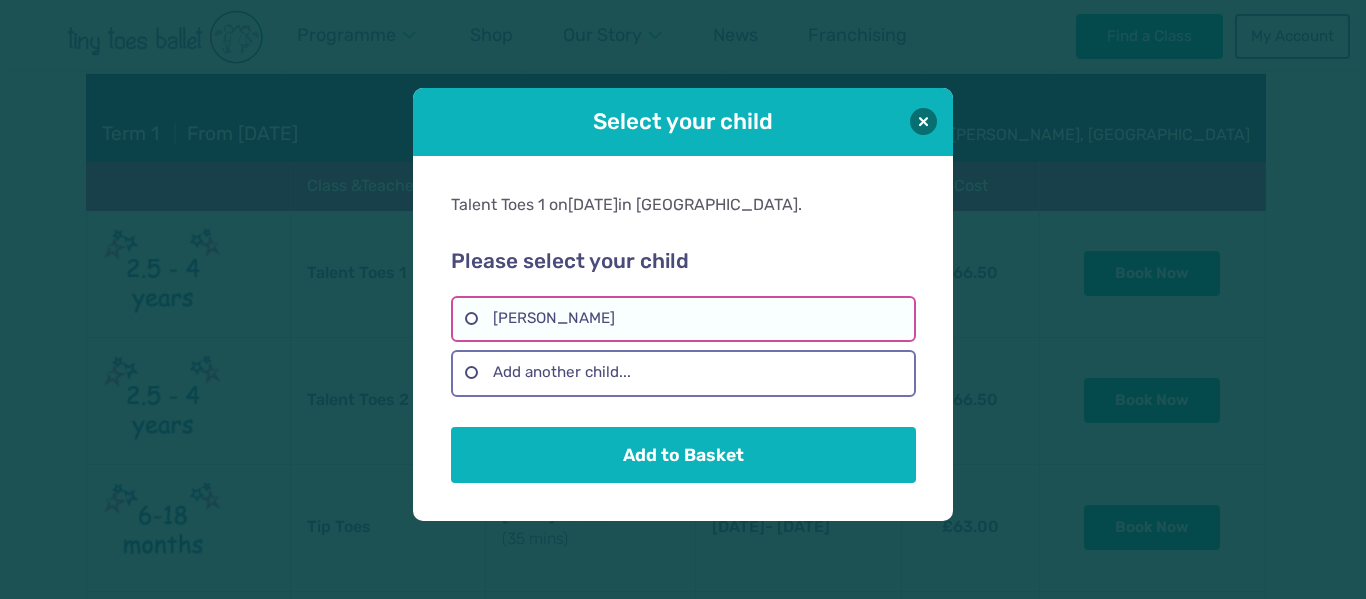 click on "[PERSON_NAME]" at bounding box center [683, 319] 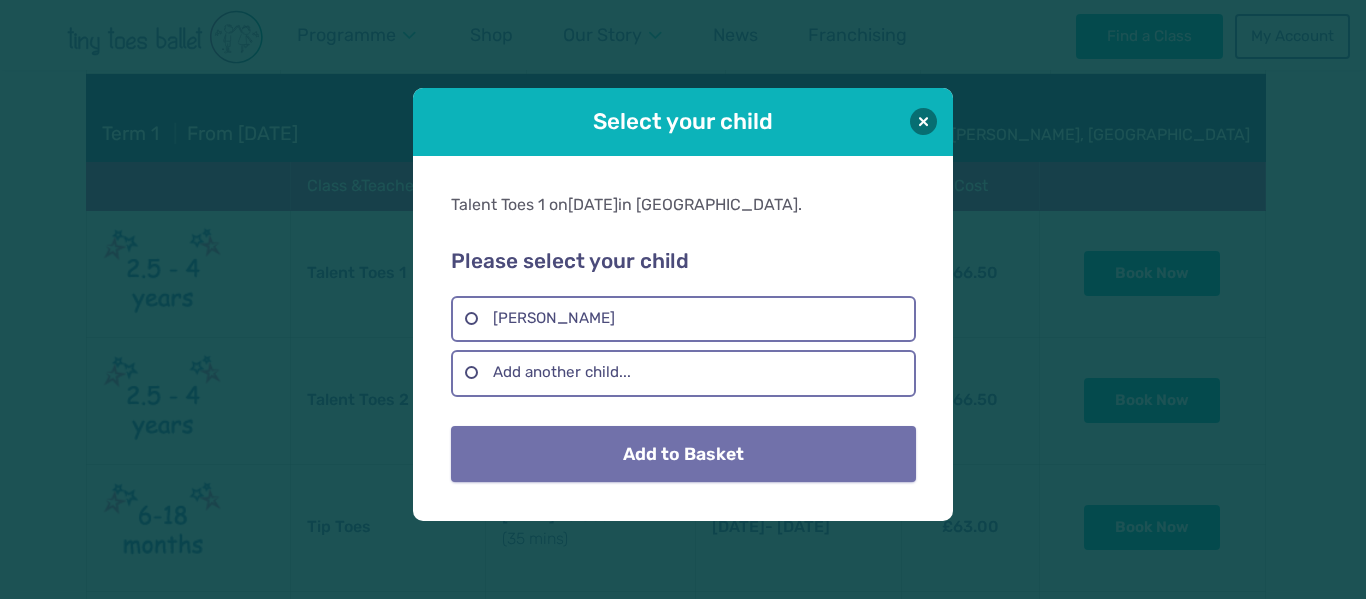 click on "Add to Basket" at bounding box center [683, 454] 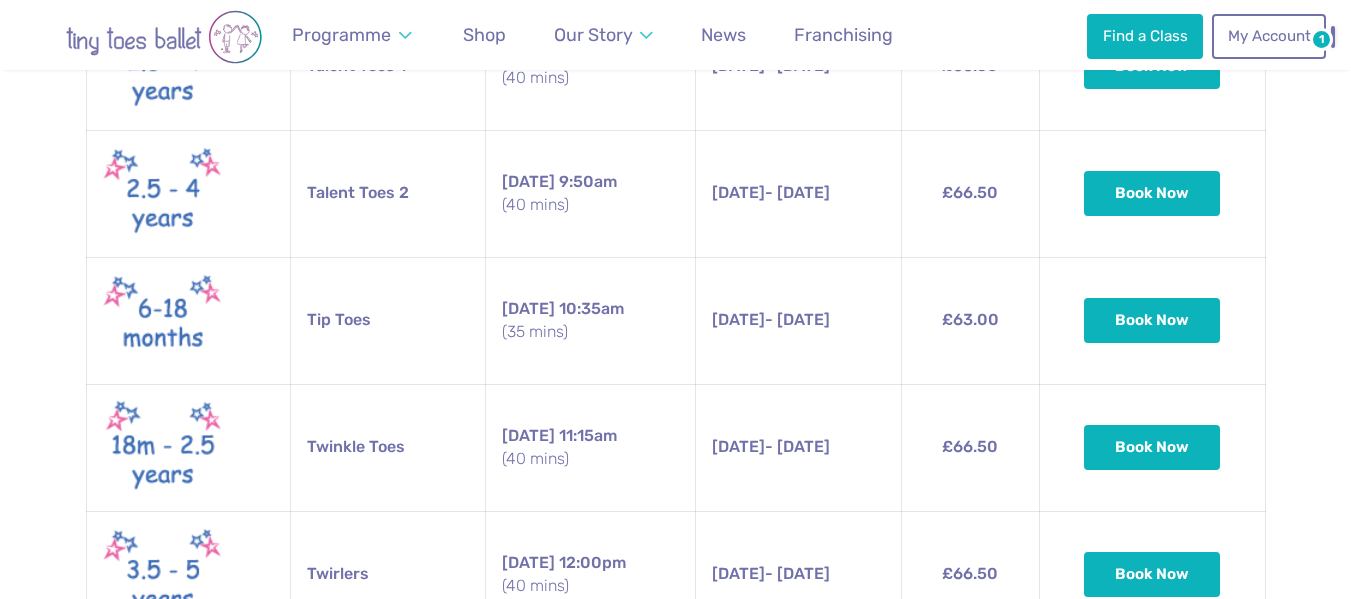 scroll, scrollTop: 4565, scrollLeft: 0, axis: vertical 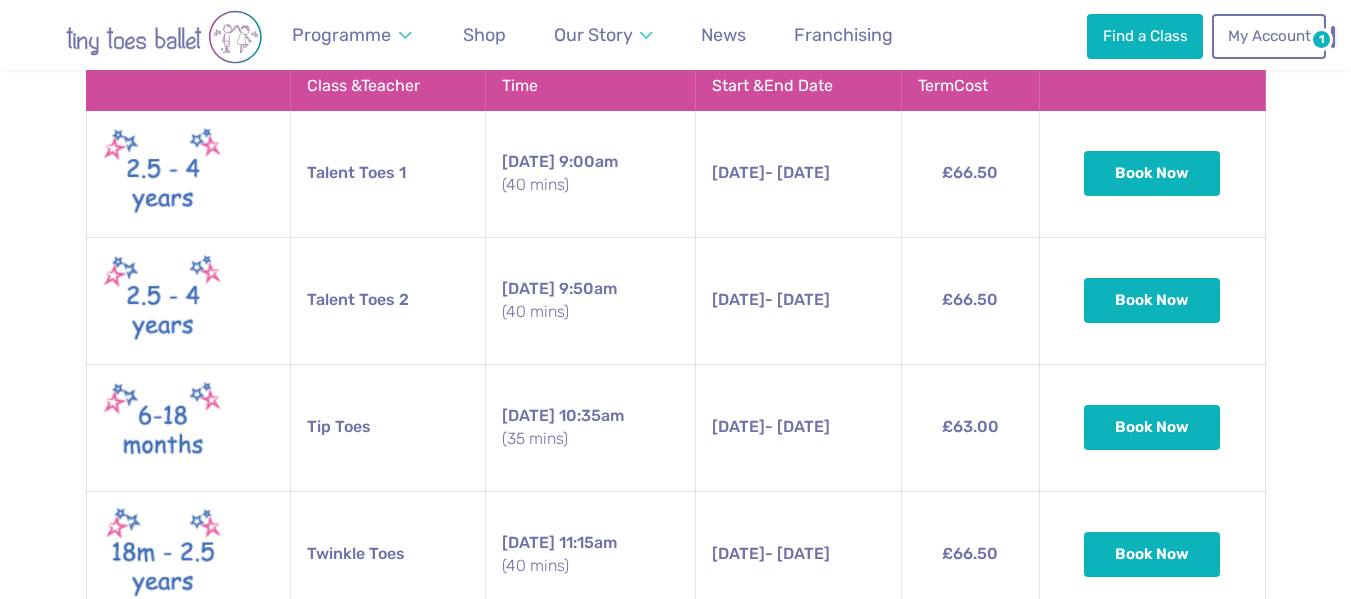 click at bounding box center (0, 0) 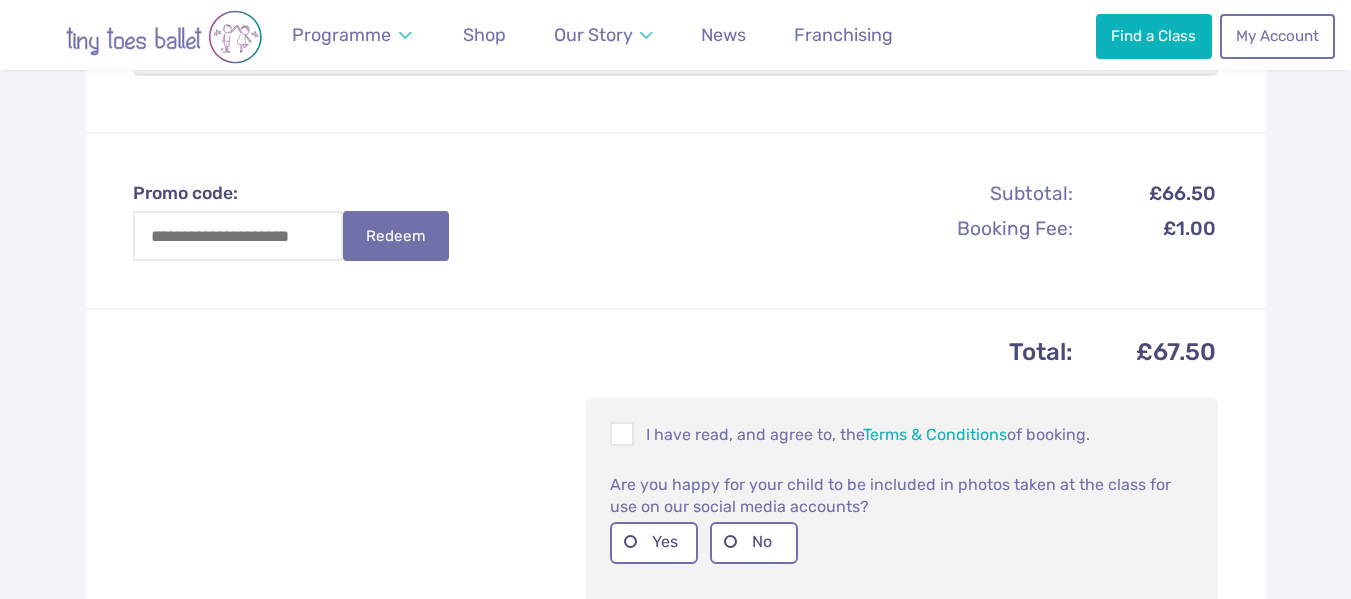 scroll, scrollTop: 700, scrollLeft: 0, axis: vertical 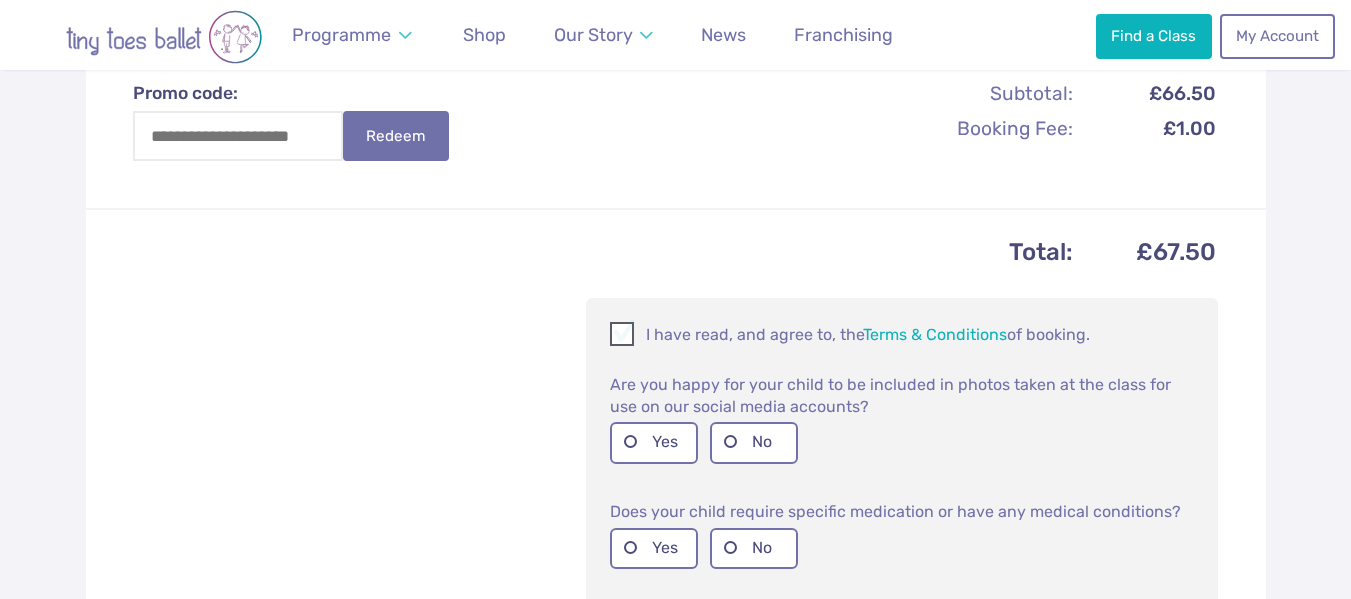 click at bounding box center [622, 334] 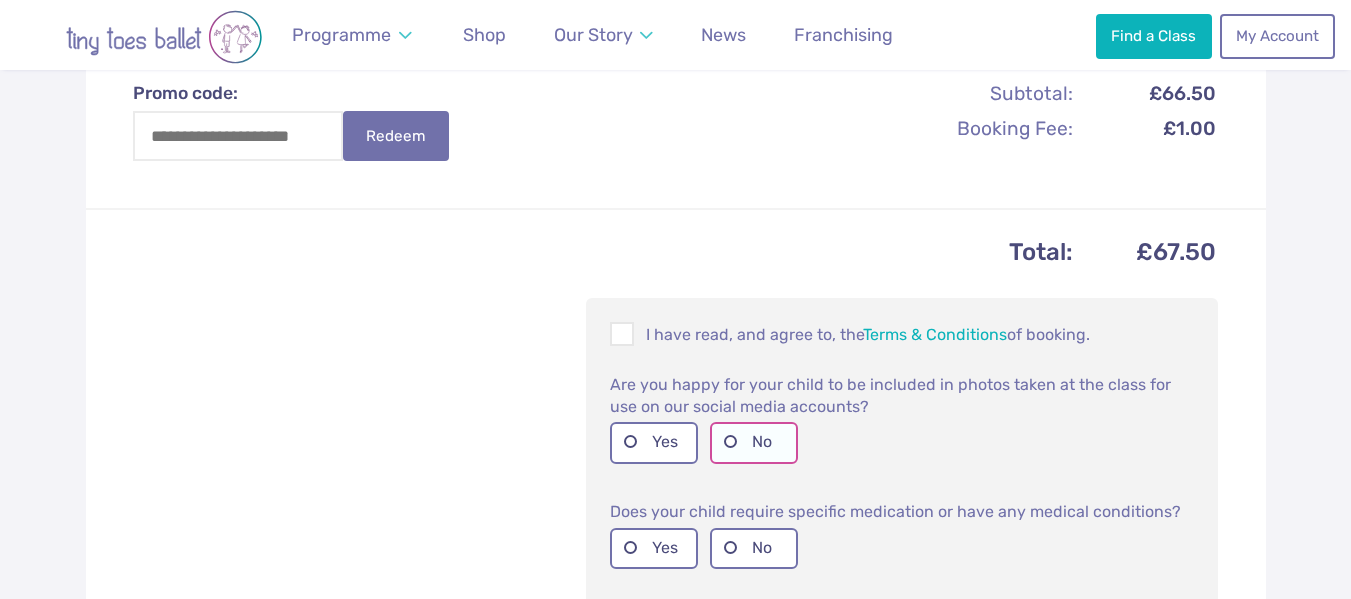 click on "No" at bounding box center (754, 442) 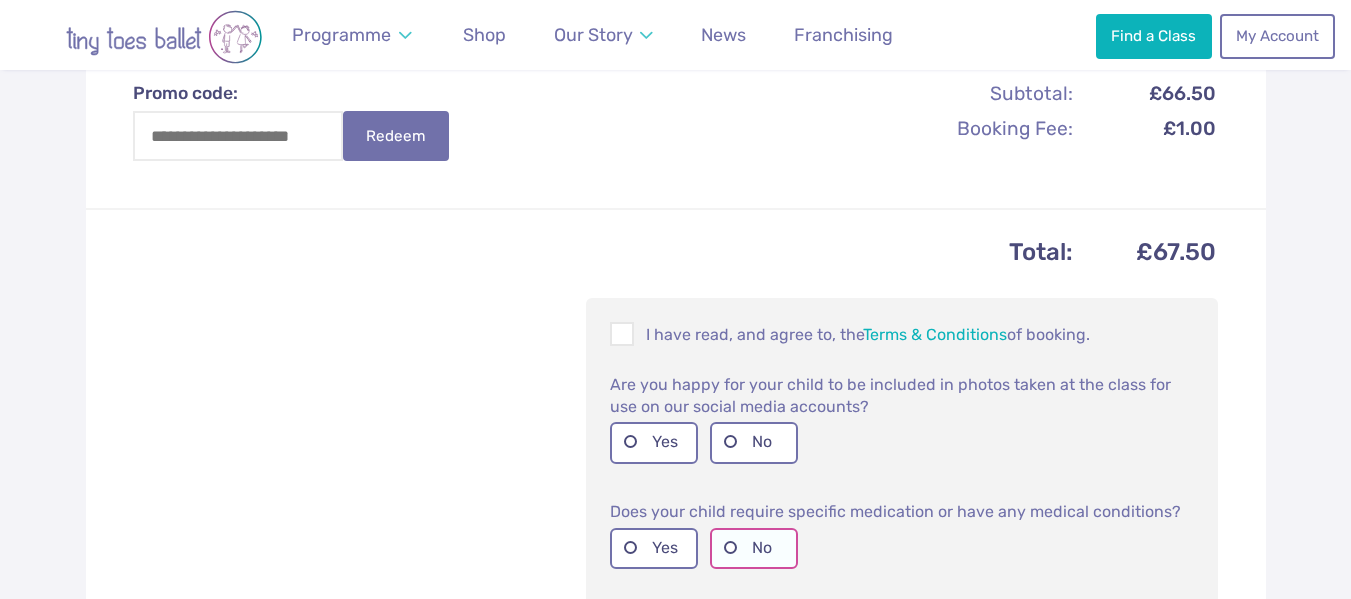 drag, startPoint x: 726, startPoint y: 541, endPoint x: 806, endPoint y: 533, distance: 80.399 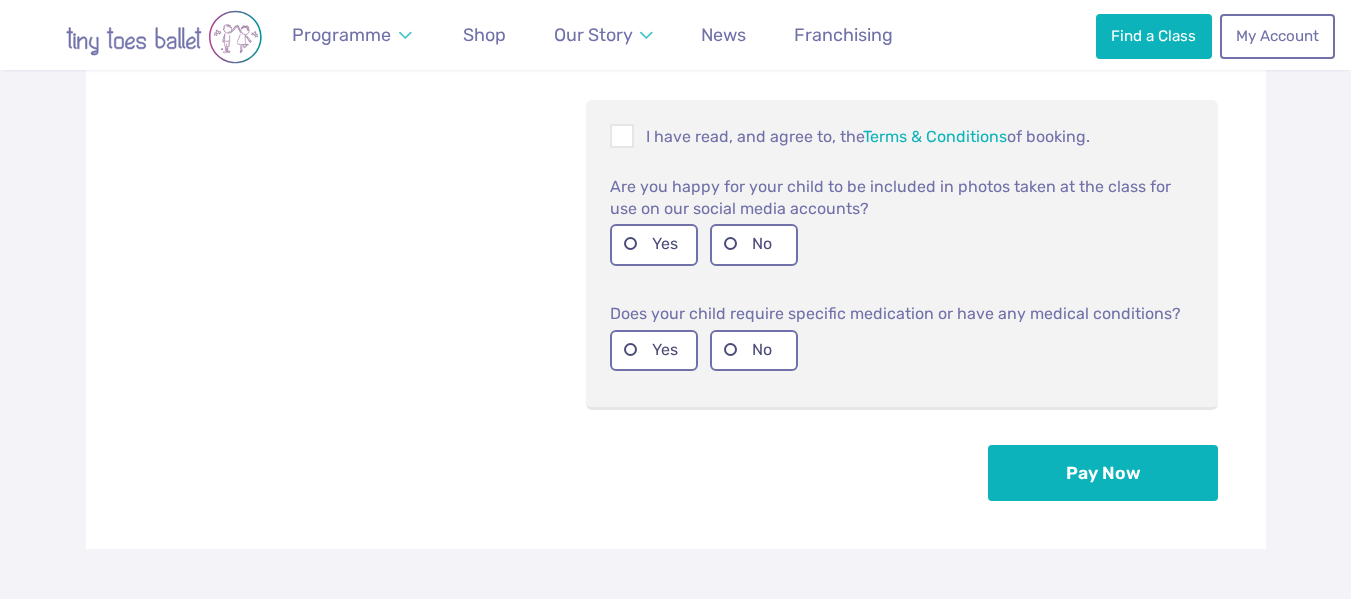 scroll, scrollTop: 900, scrollLeft: 0, axis: vertical 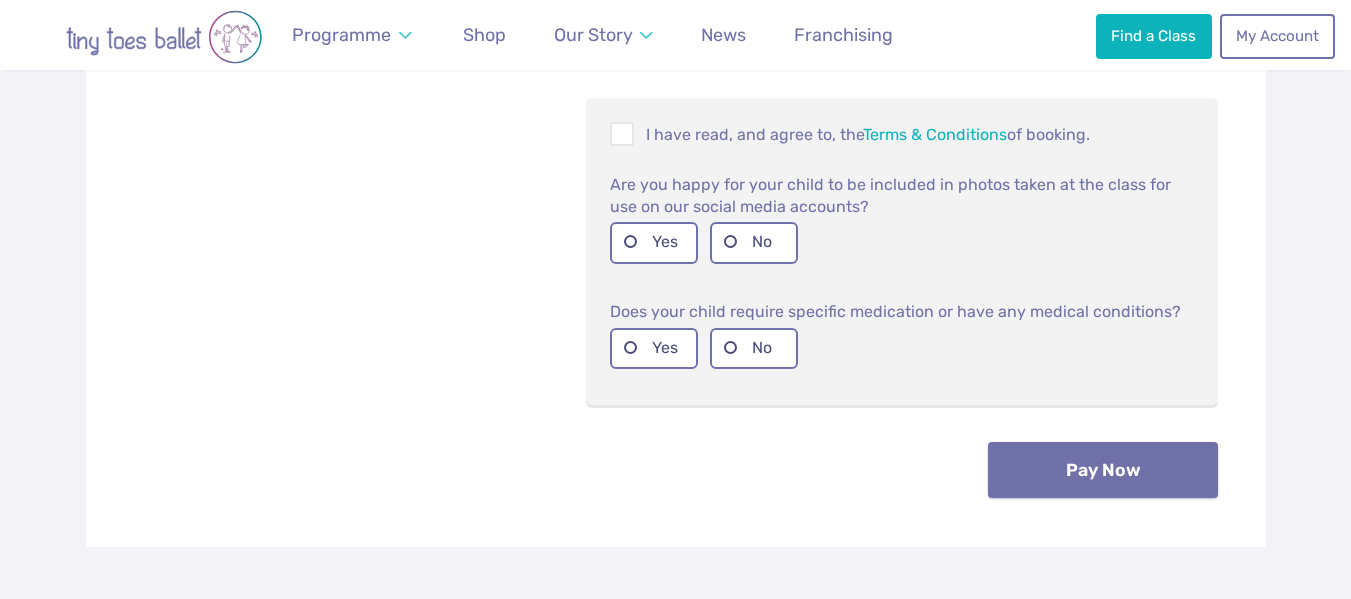 click on "Pay Now" at bounding box center [1103, 470] 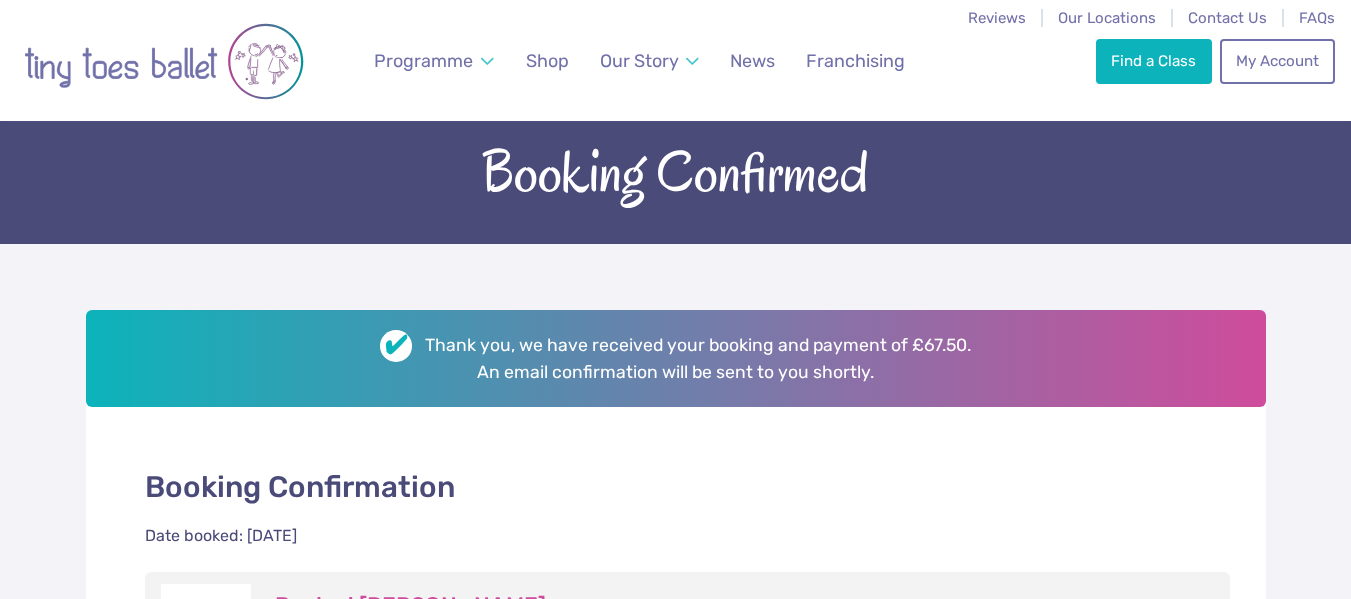 scroll, scrollTop: 0, scrollLeft: 0, axis: both 